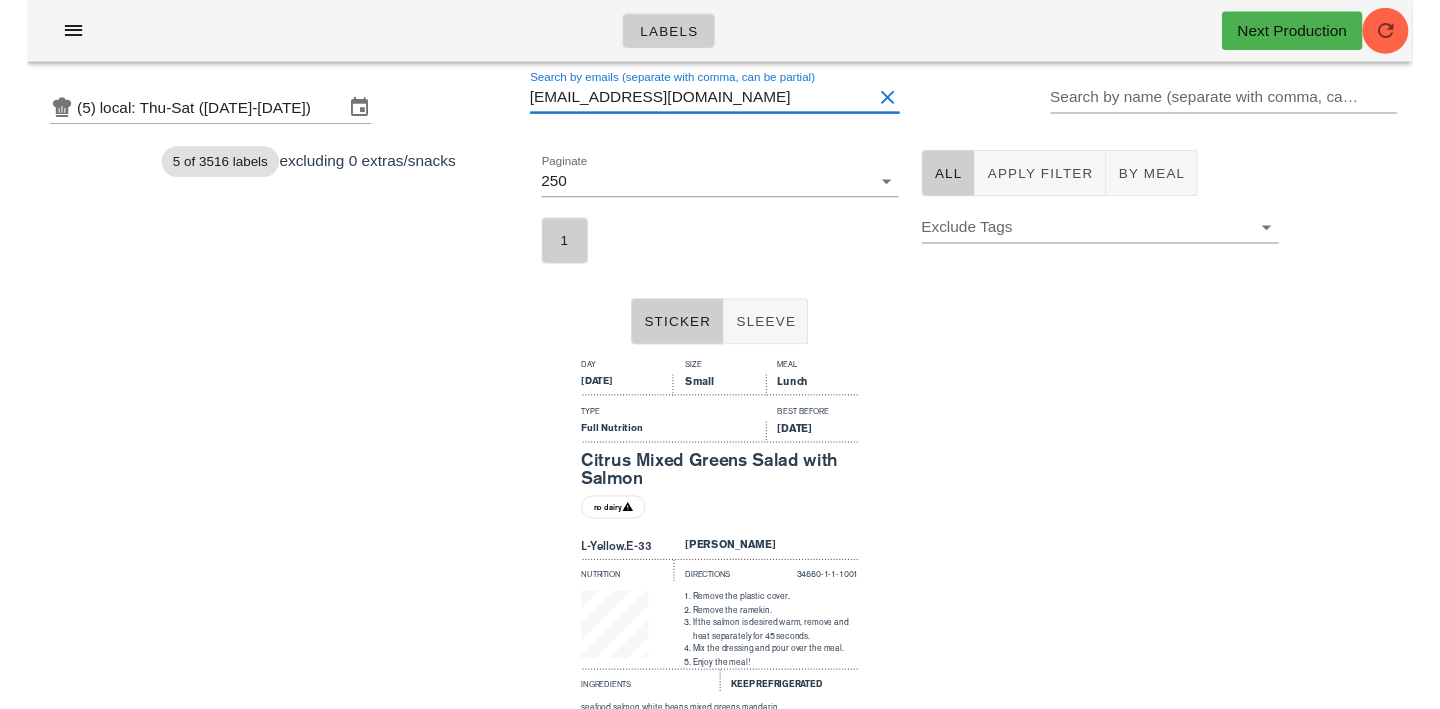 scroll, scrollTop: 0, scrollLeft: 0, axis: both 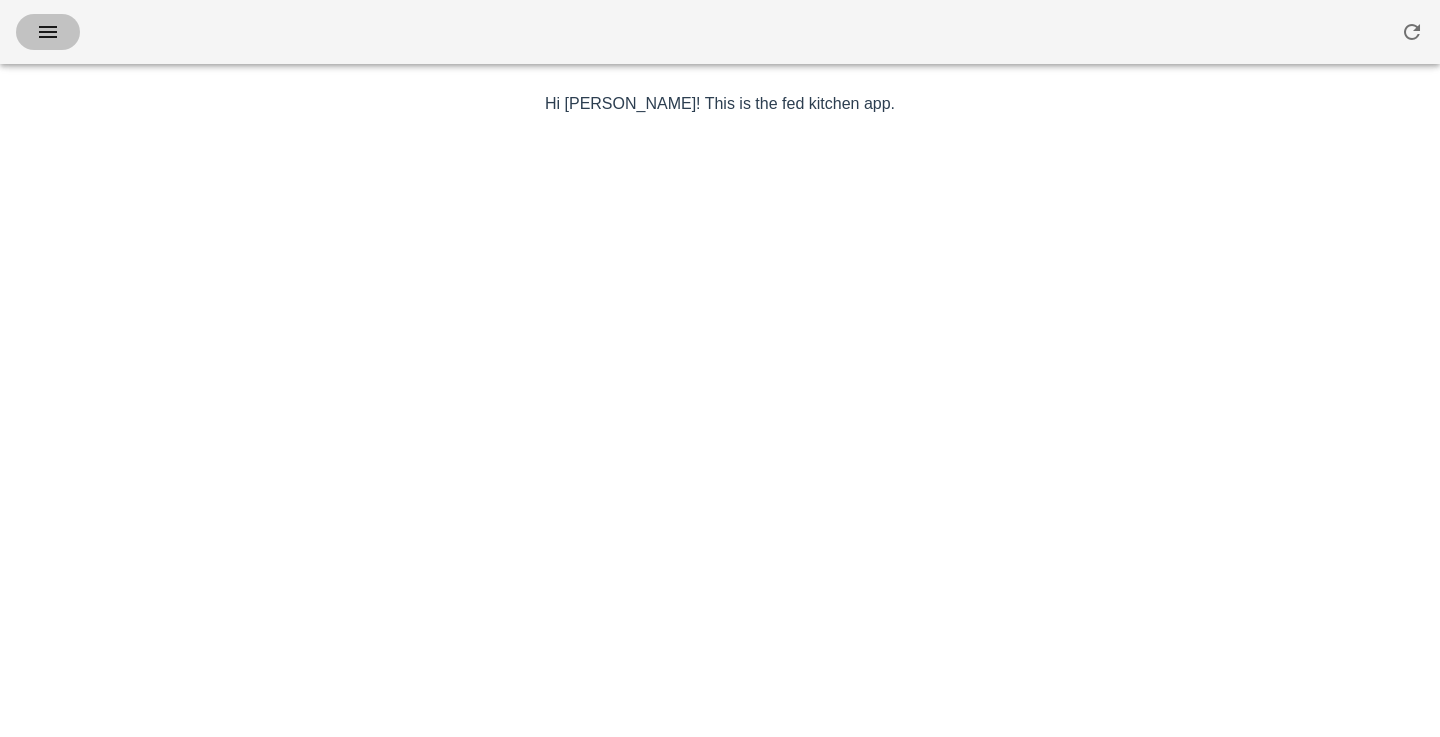 click at bounding box center (48, 32) 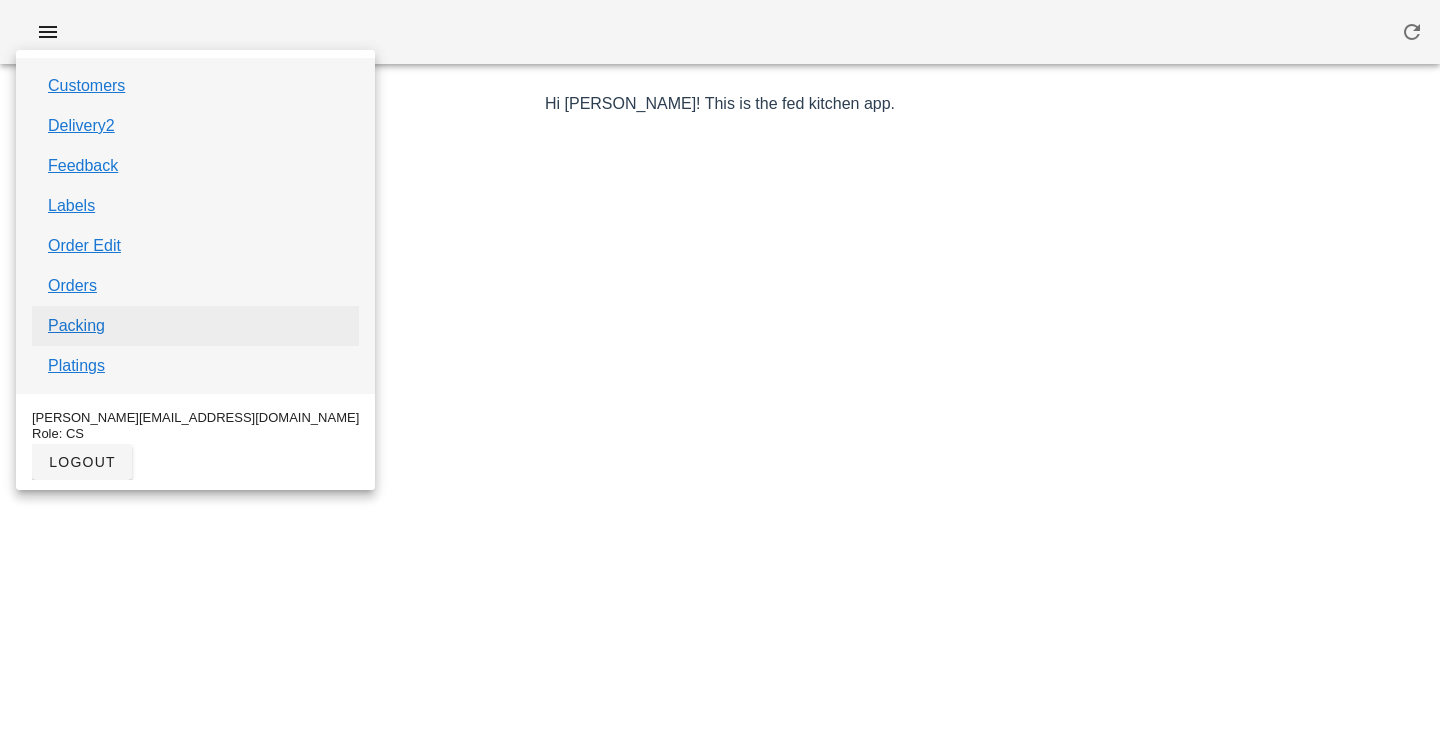 click on "Packing" at bounding box center [76, 326] 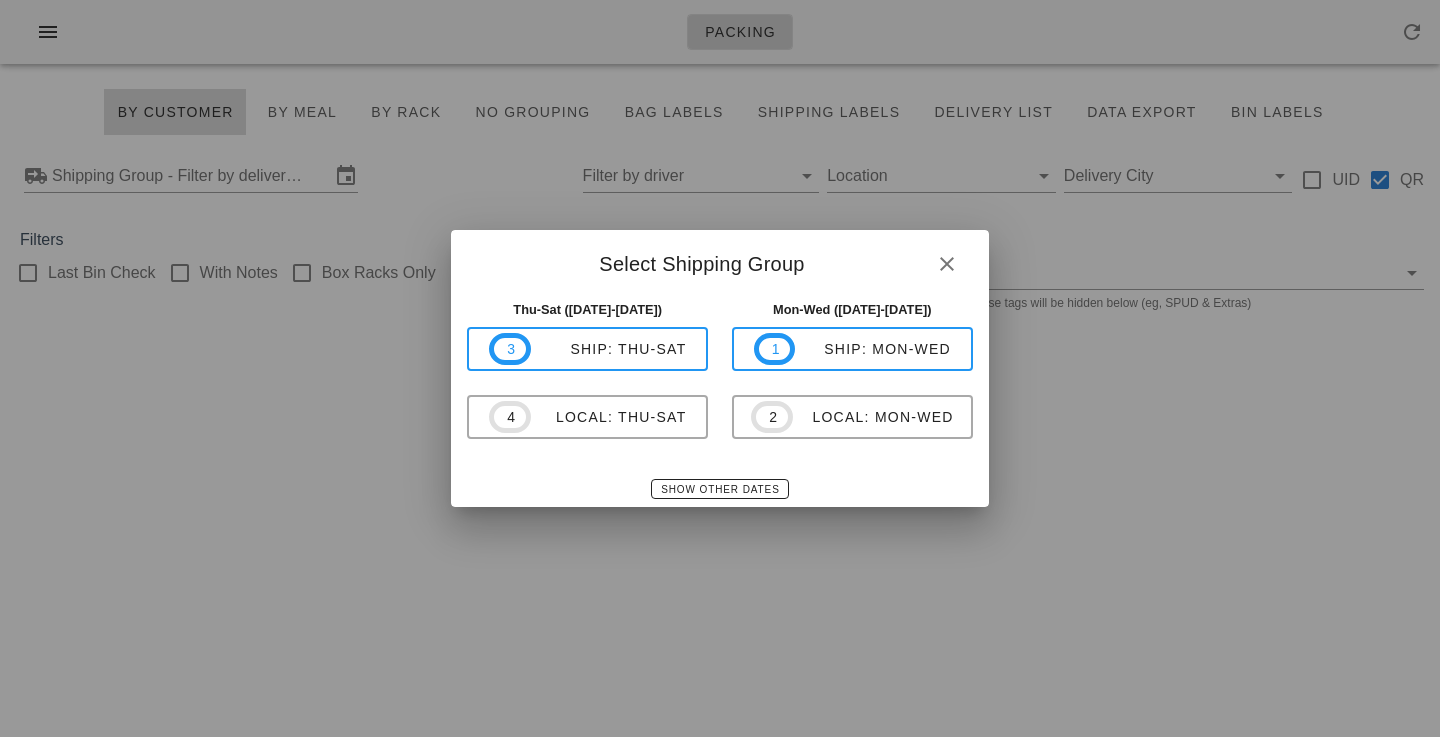 scroll, scrollTop: 0, scrollLeft: 0, axis: both 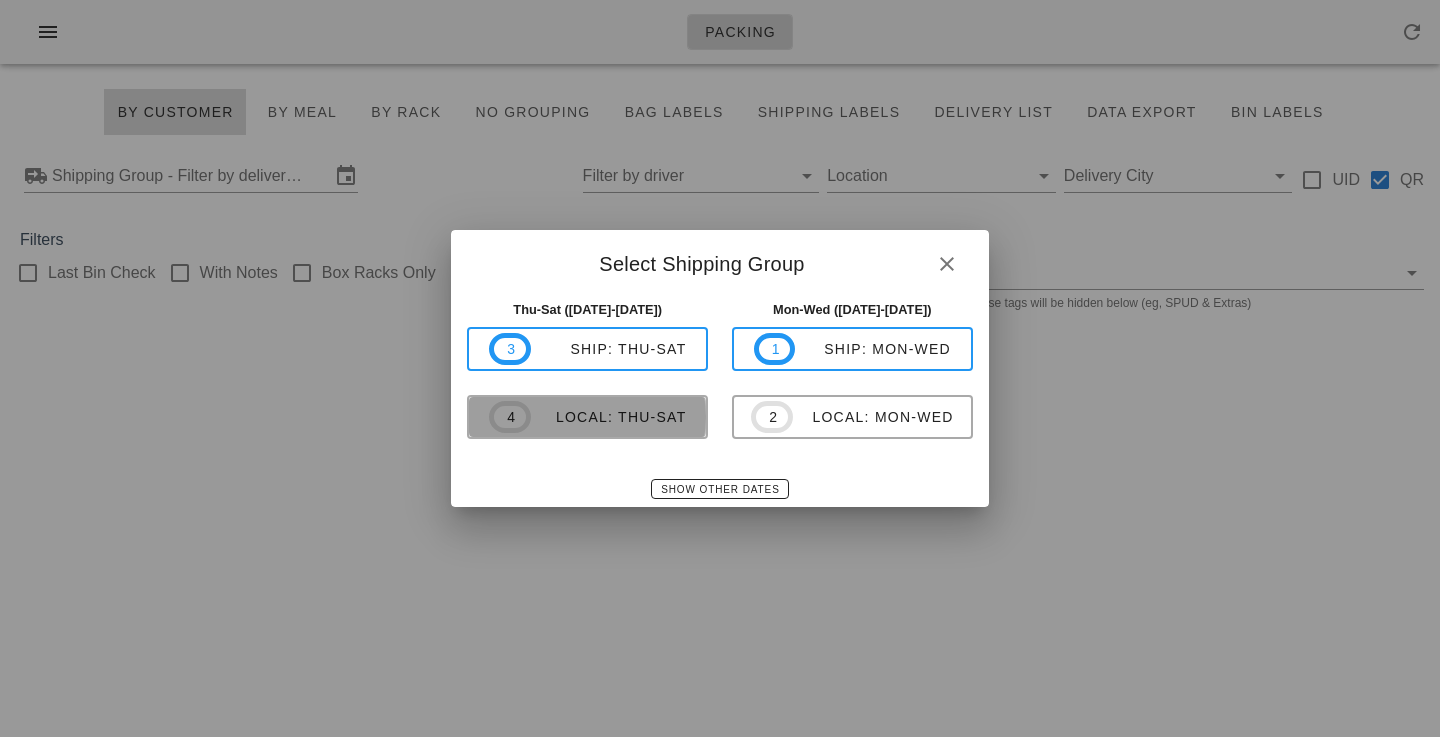 click on "local: Thu-Sat" at bounding box center [609, 417] 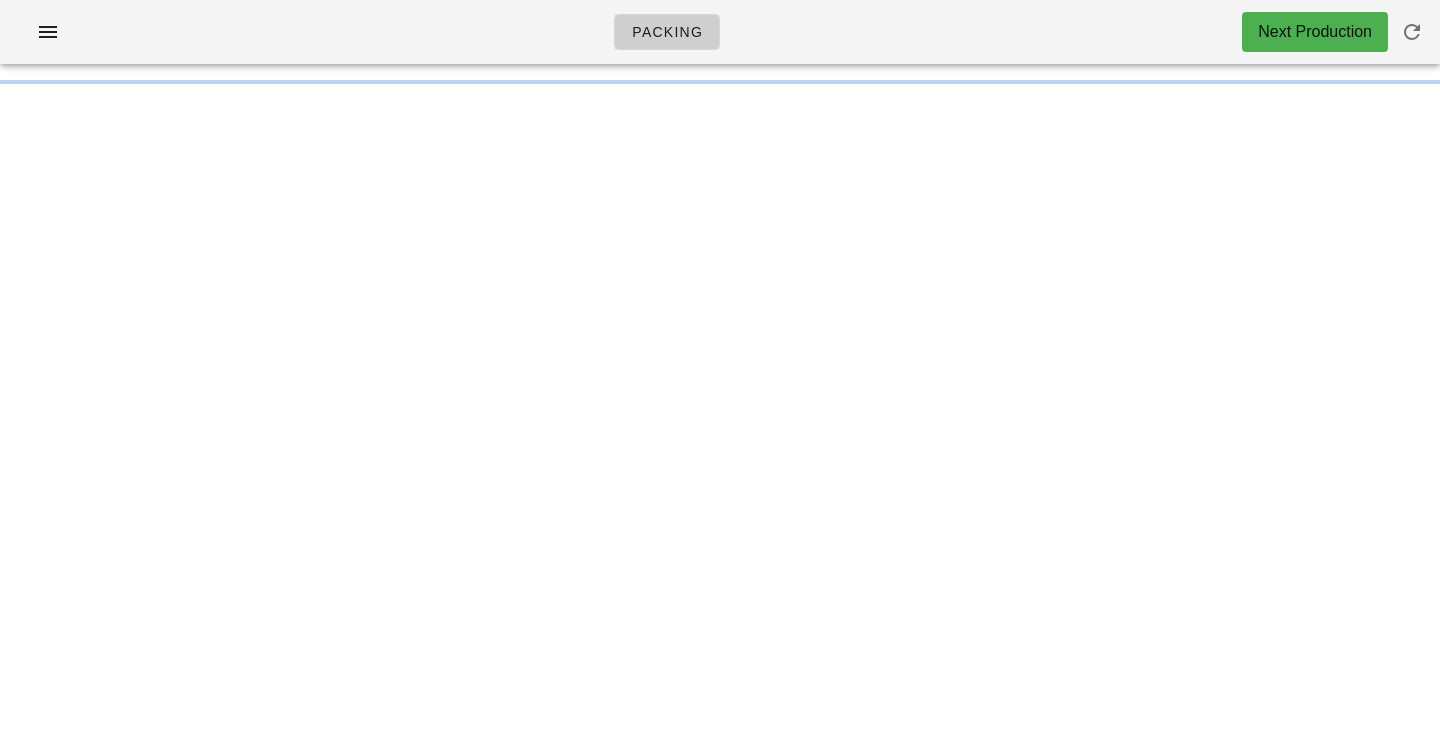 scroll, scrollTop: 0, scrollLeft: 0, axis: both 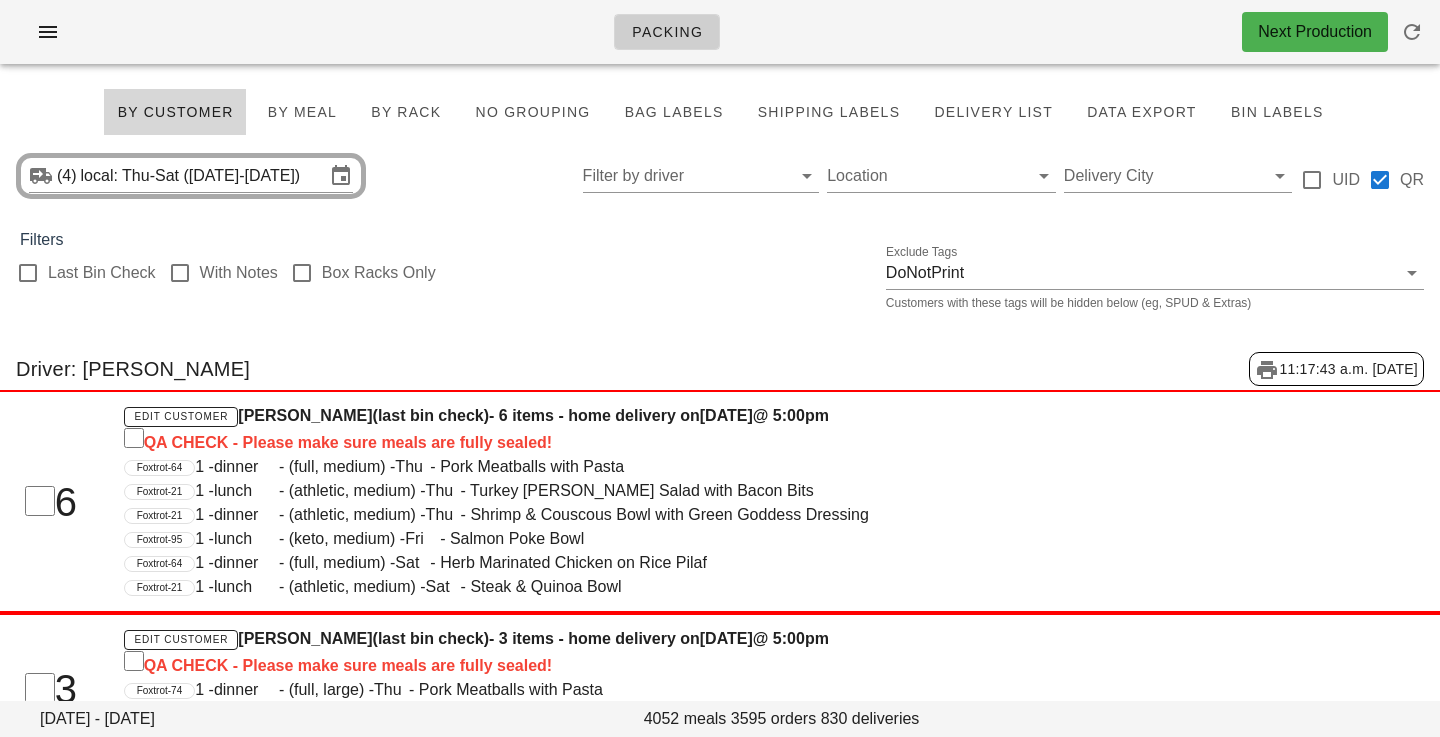click on "local: Thu-Sat ([DATE]-[DATE])" at bounding box center [203, 176] 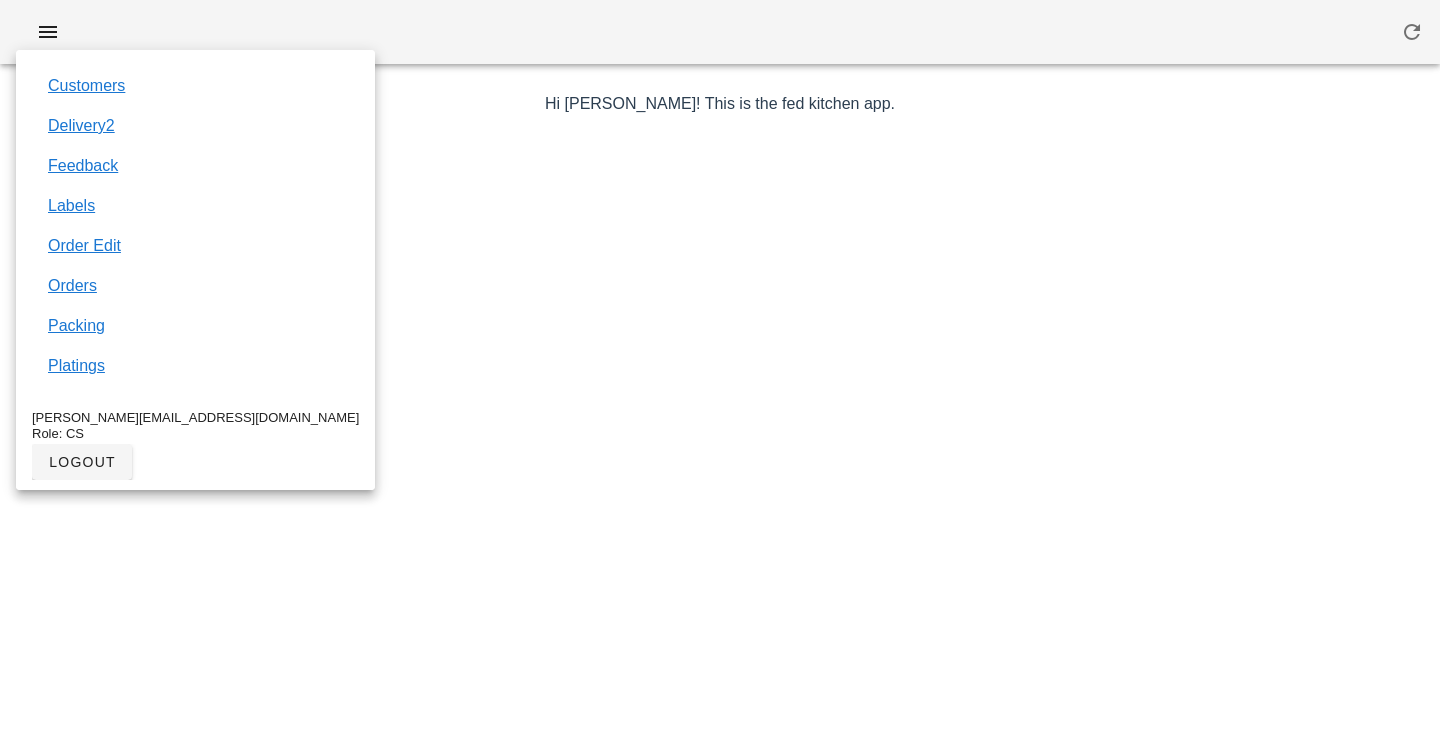 click on "Packing" at bounding box center [76, 326] 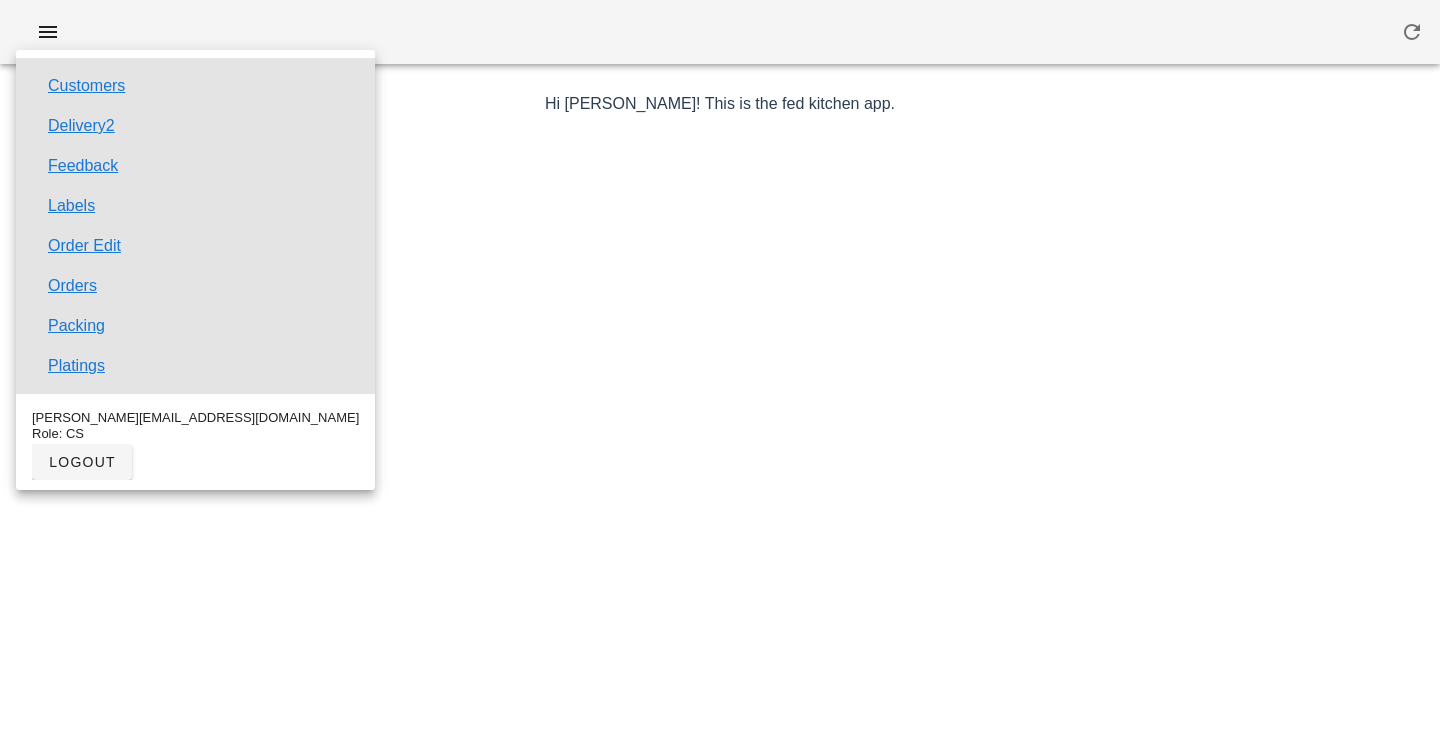 scroll, scrollTop: 0, scrollLeft: 0, axis: both 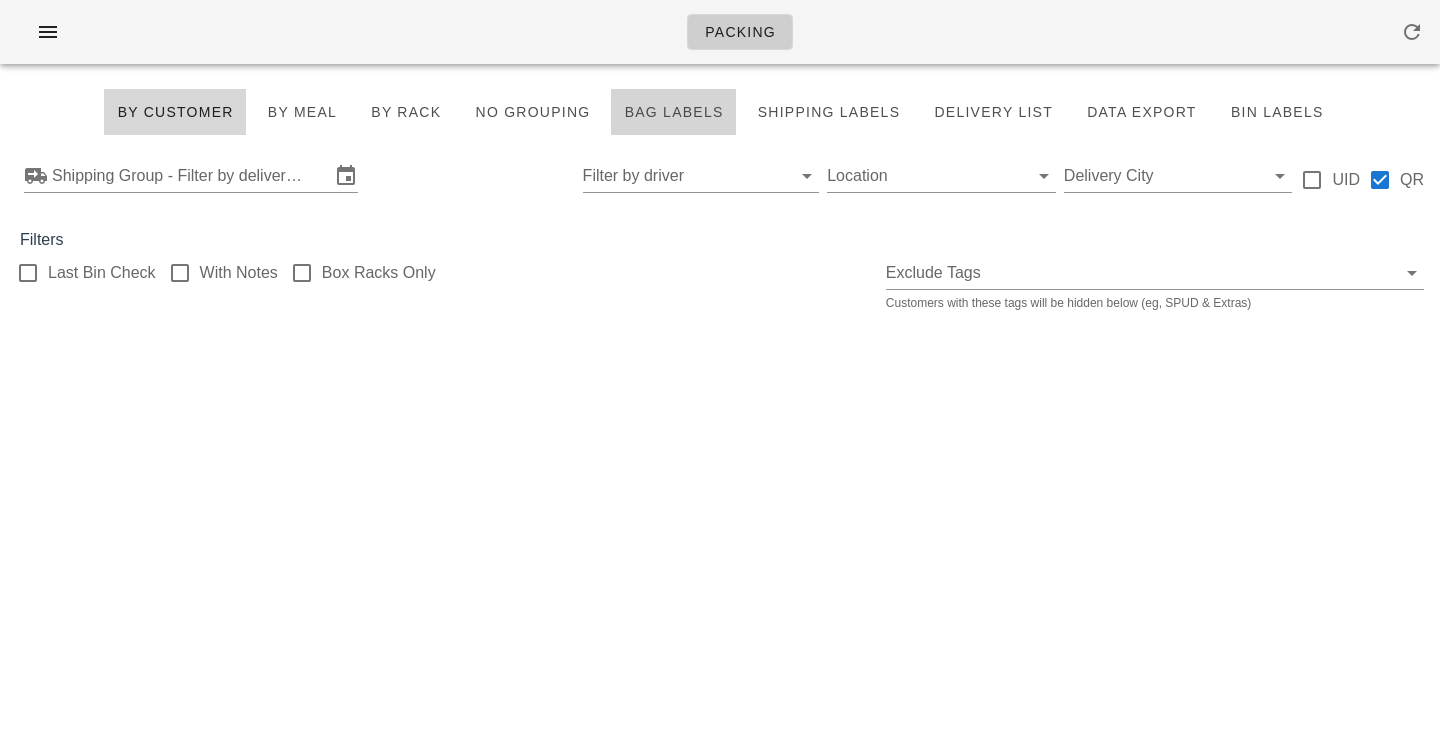 click on "Bag Labels" at bounding box center (673, 112) 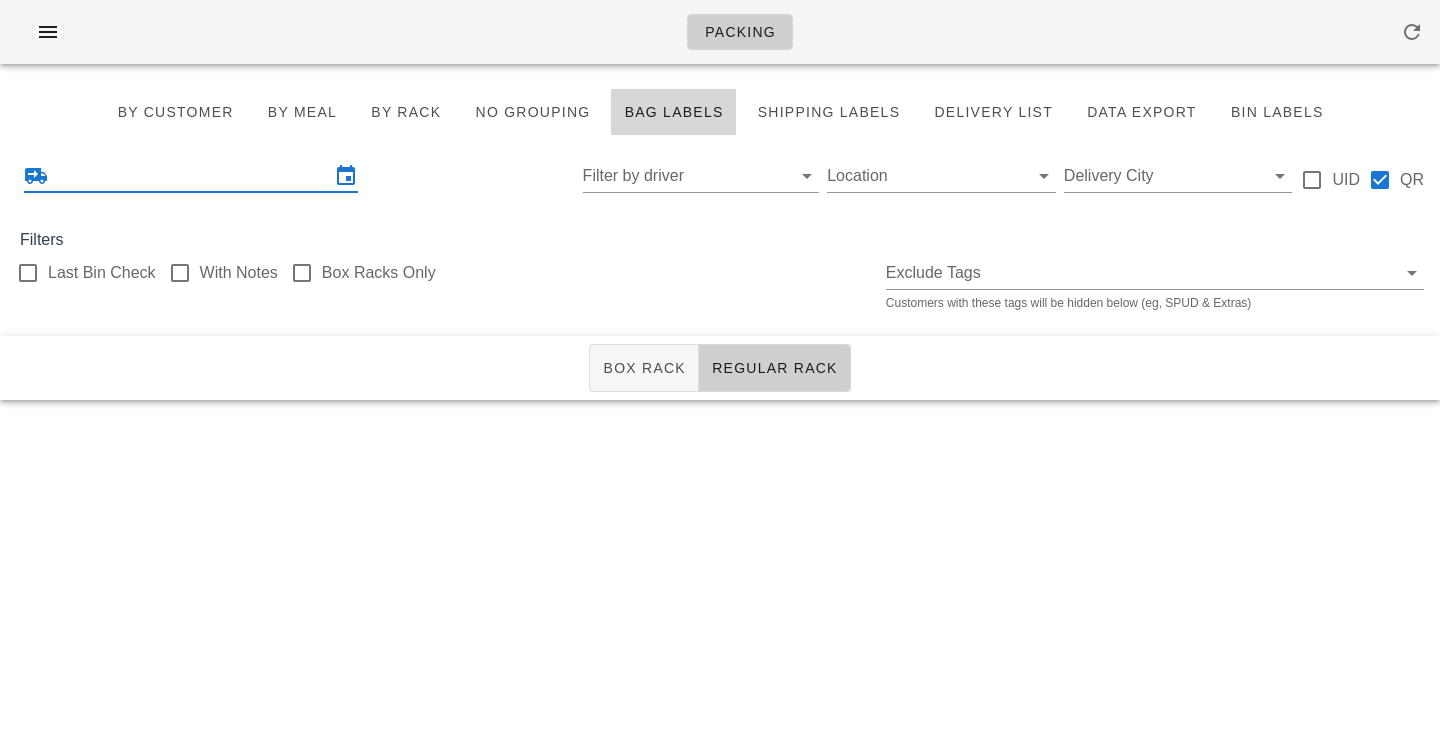 click at bounding box center (191, 176) 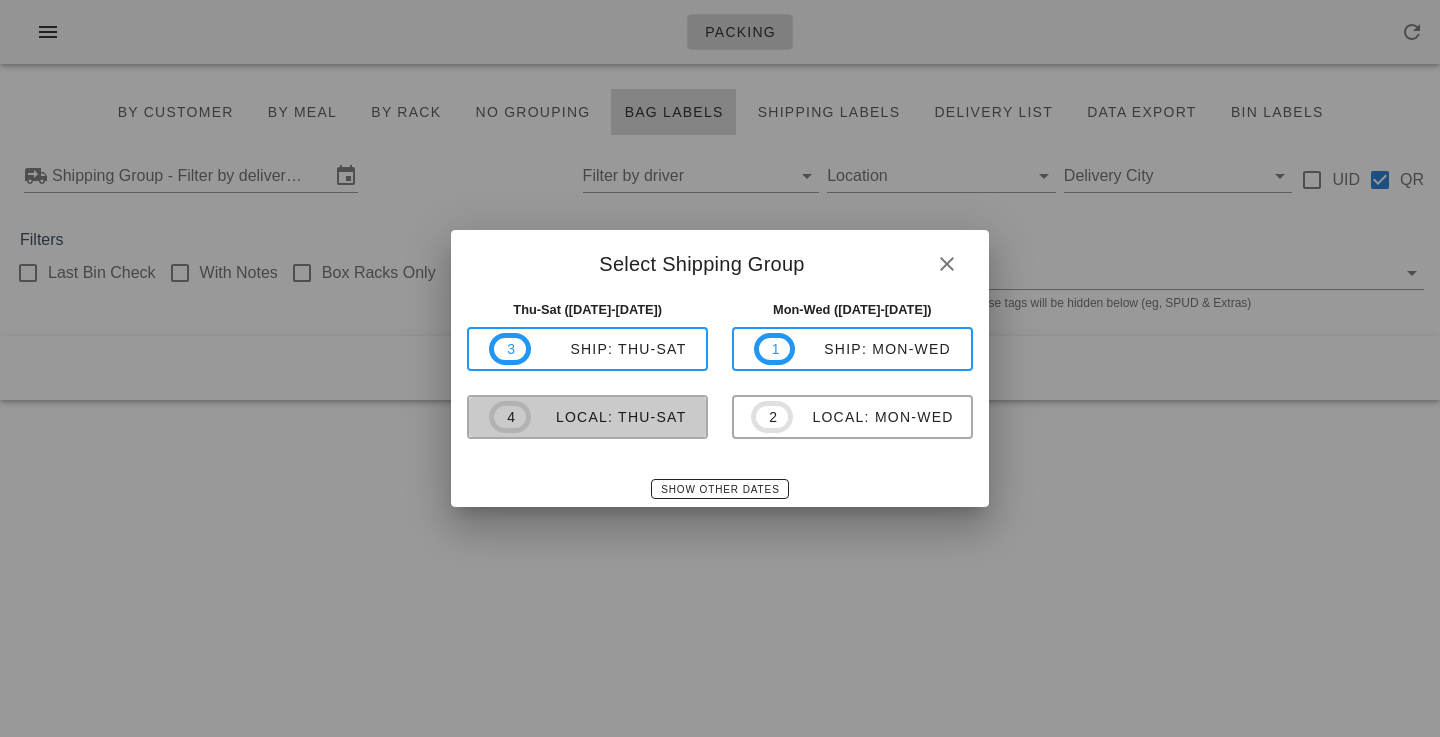 click on "local: Thu-Sat" at bounding box center (609, 417) 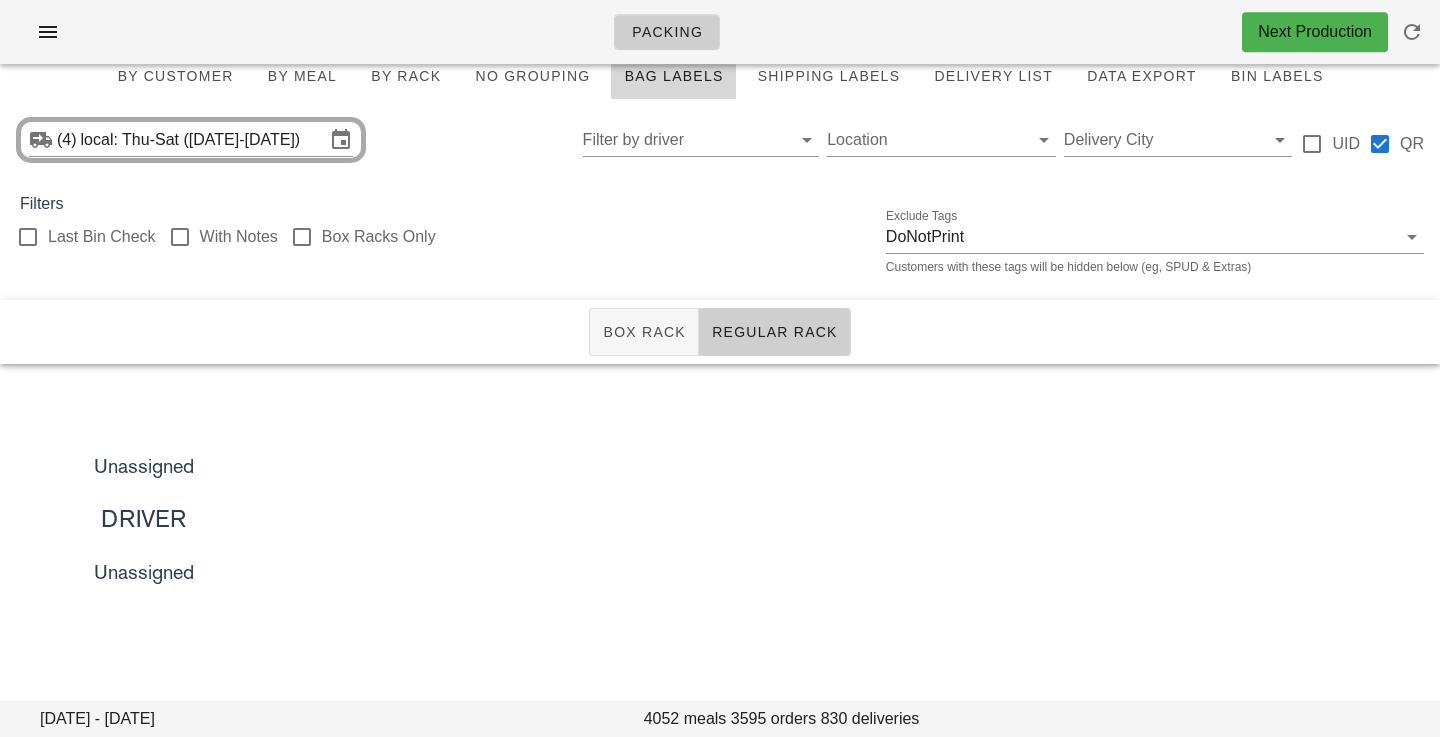 scroll, scrollTop: 0, scrollLeft: 0, axis: both 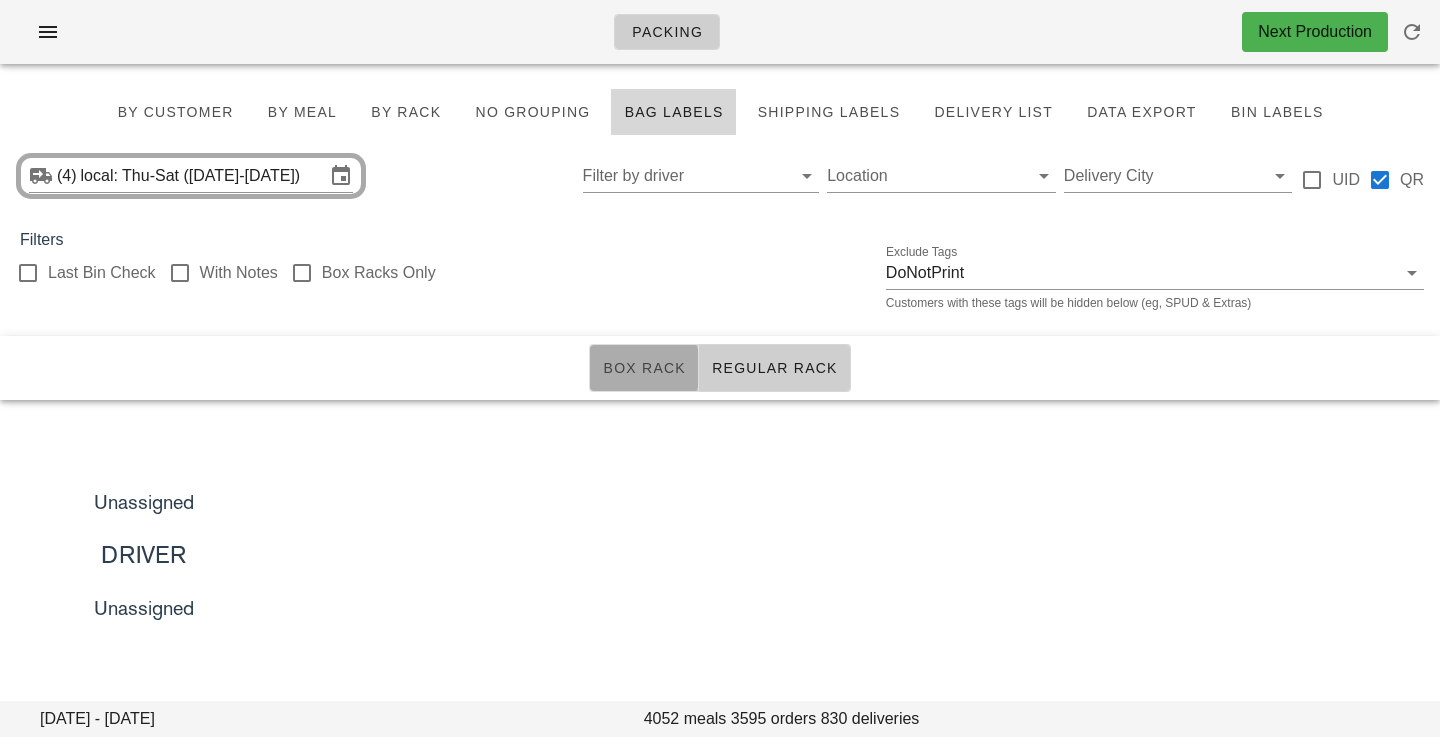 click on "Box Rack" at bounding box center [644, 368] 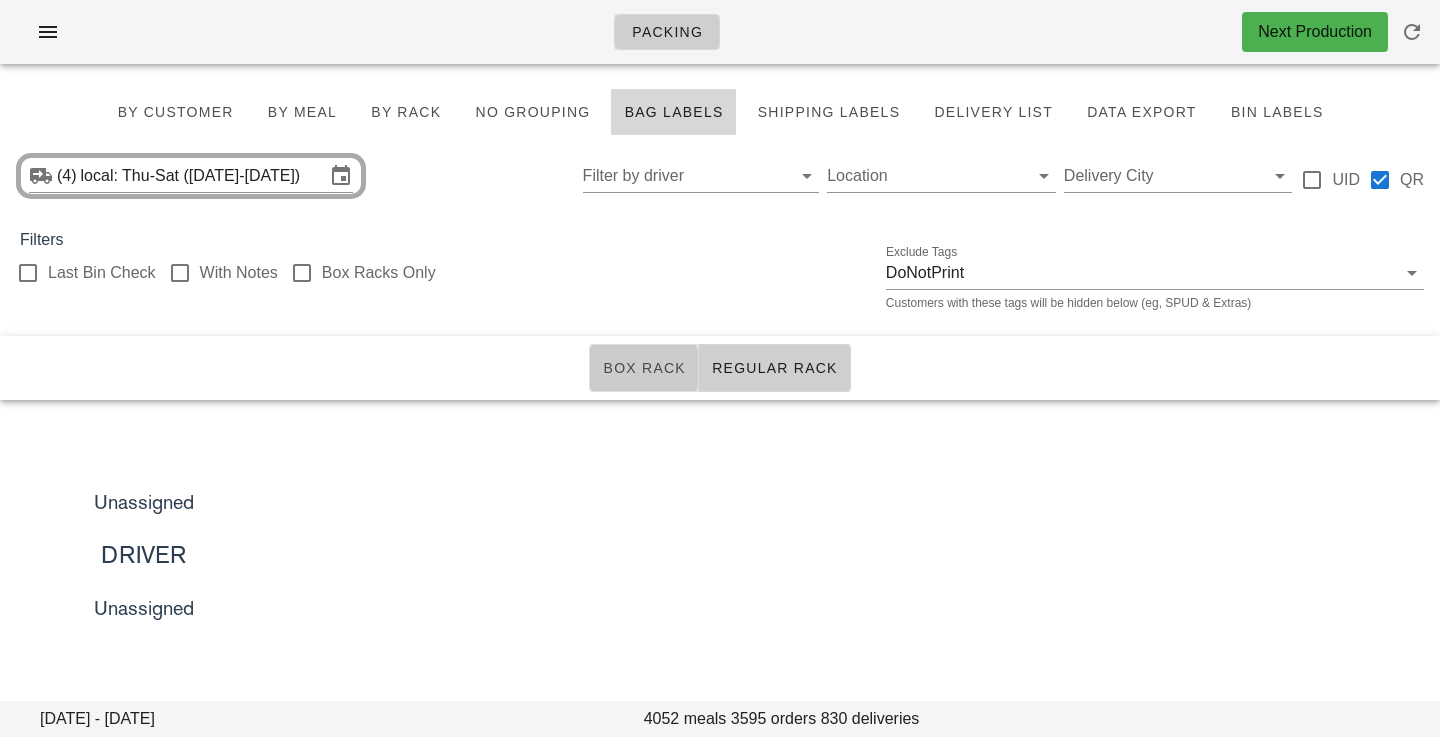 click at bounding box center [302, 273] 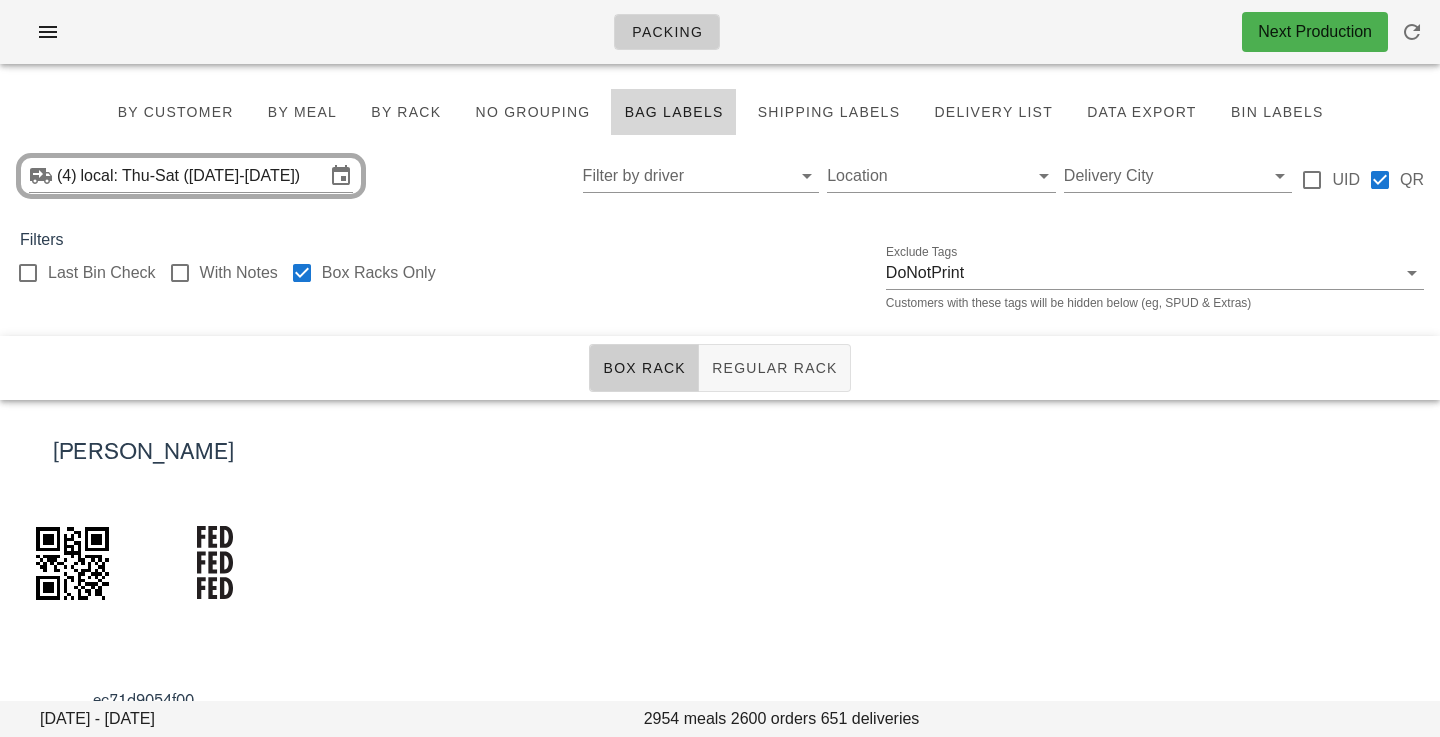 checkbox on "true" 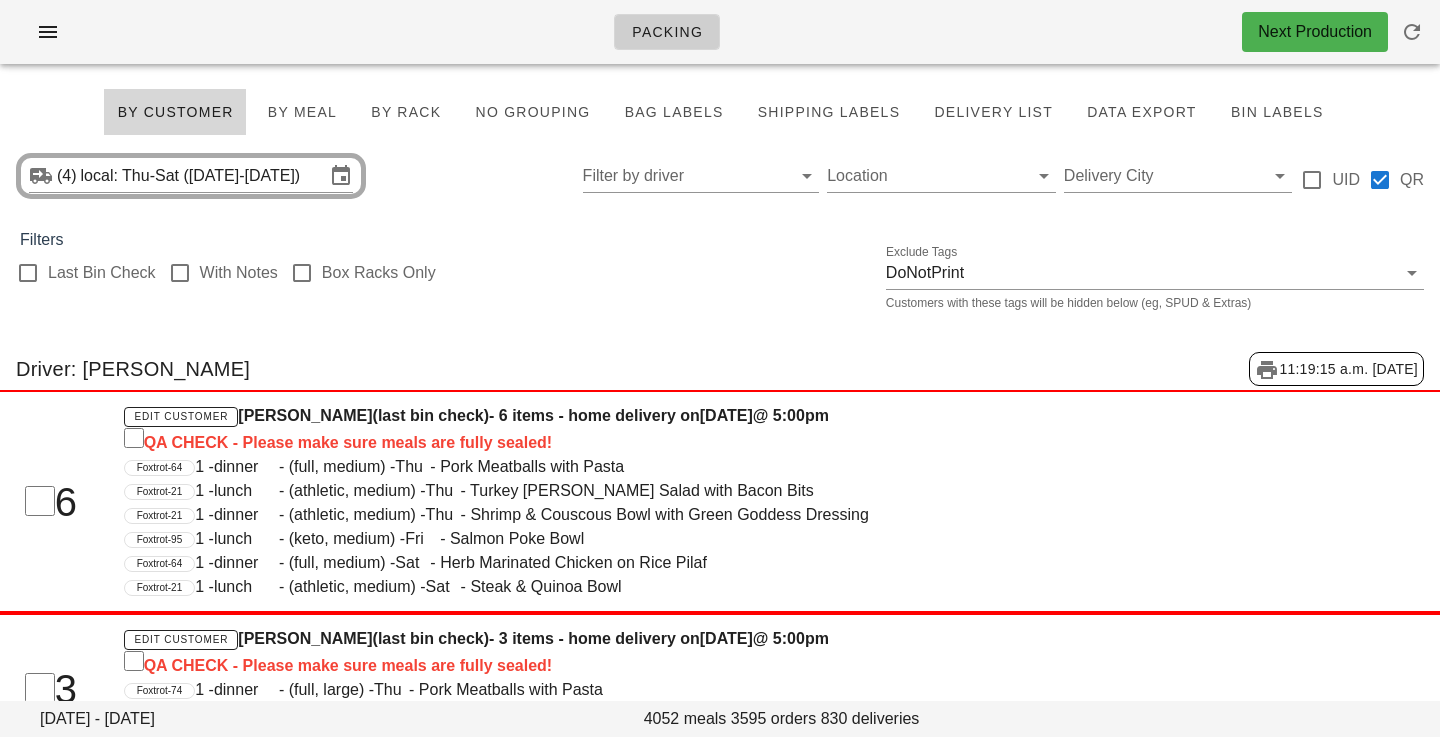 scroll, scrollTop: 0, scrollLeft: 0, axis: both 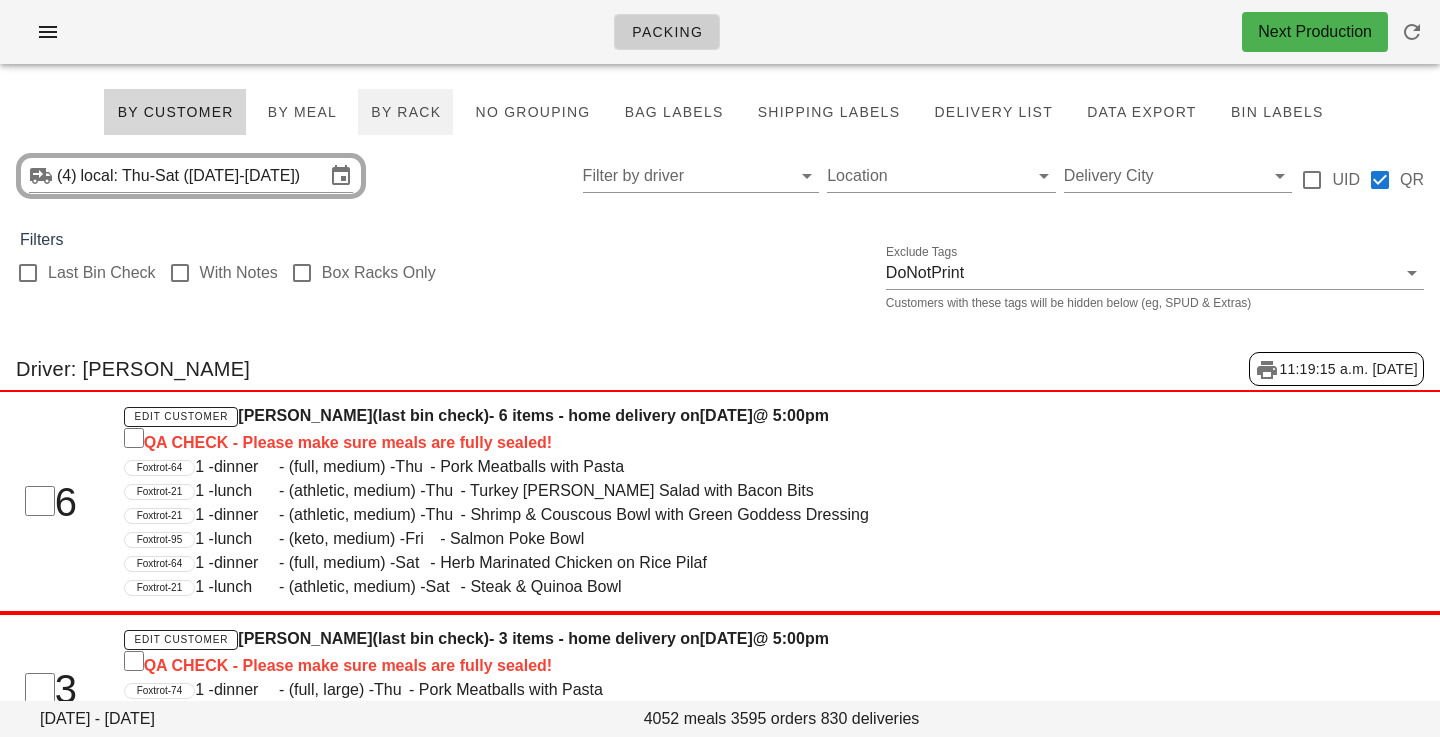 click on "By Rack" at bounding box center [405, 112] 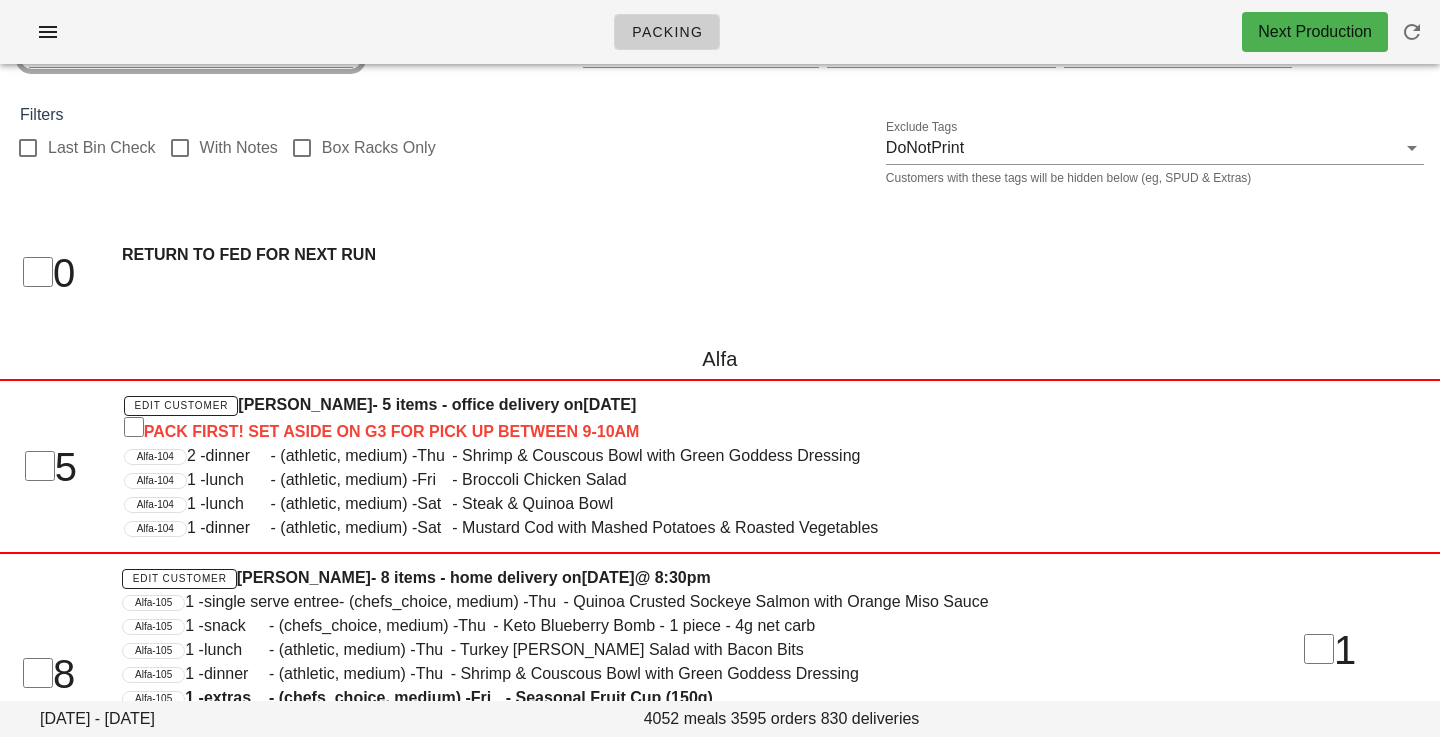 scroll, scrollTop: 0, scrollLeft: 0, axis: both 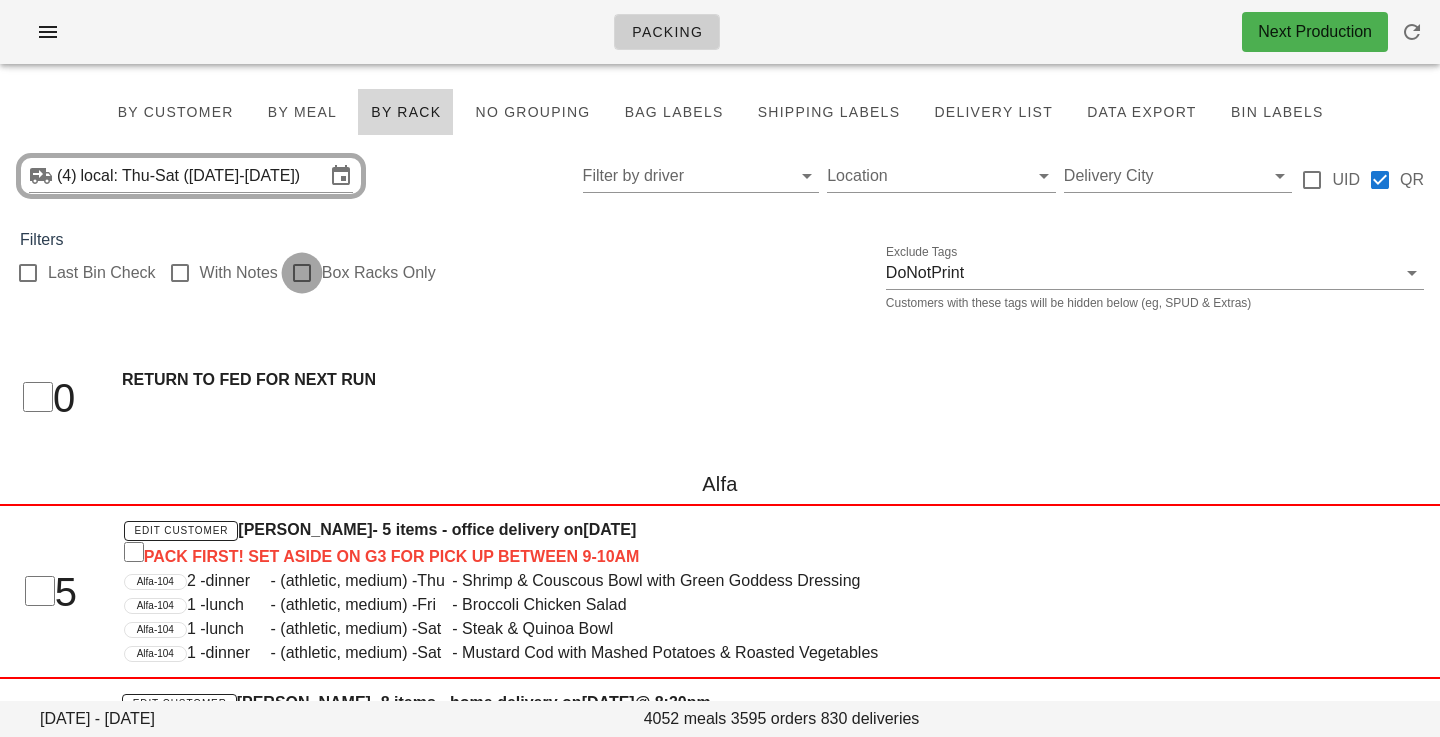 click at bounding box center (302, 273) 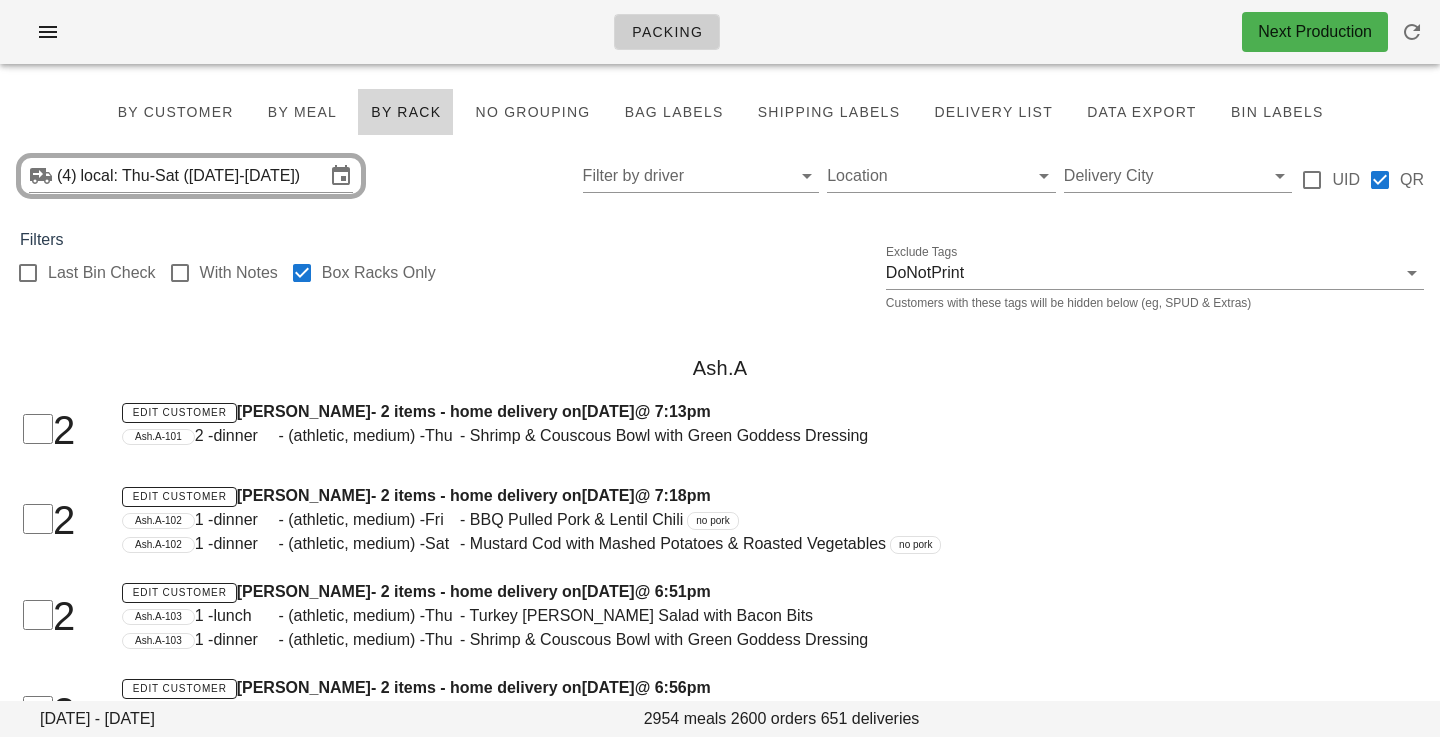 checkbox on "true" 